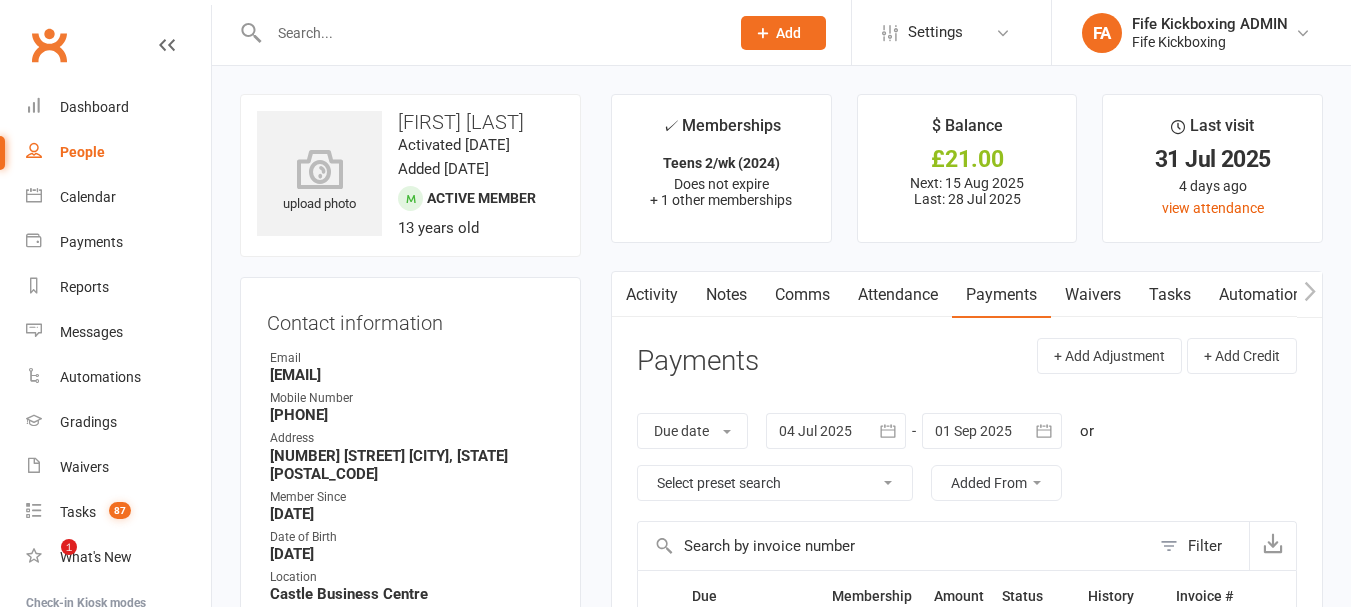 scroll, scrollTop: 0, scrollLeft: 0, axis: both 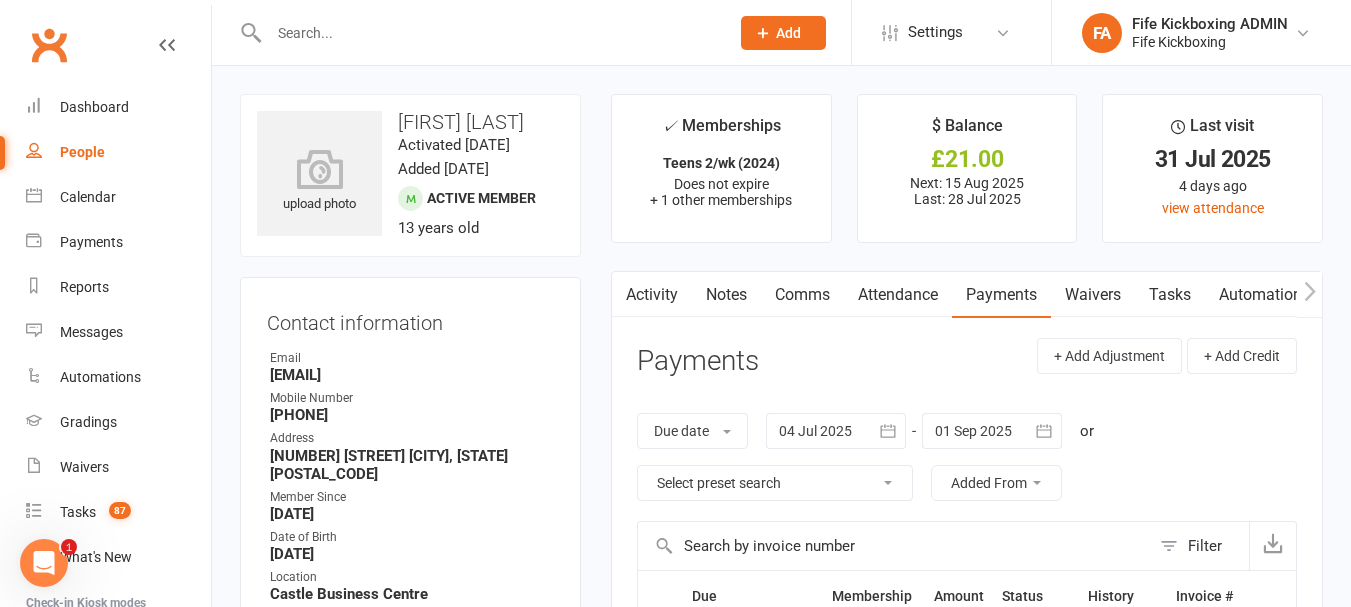 click at bounding box center [477, 32] 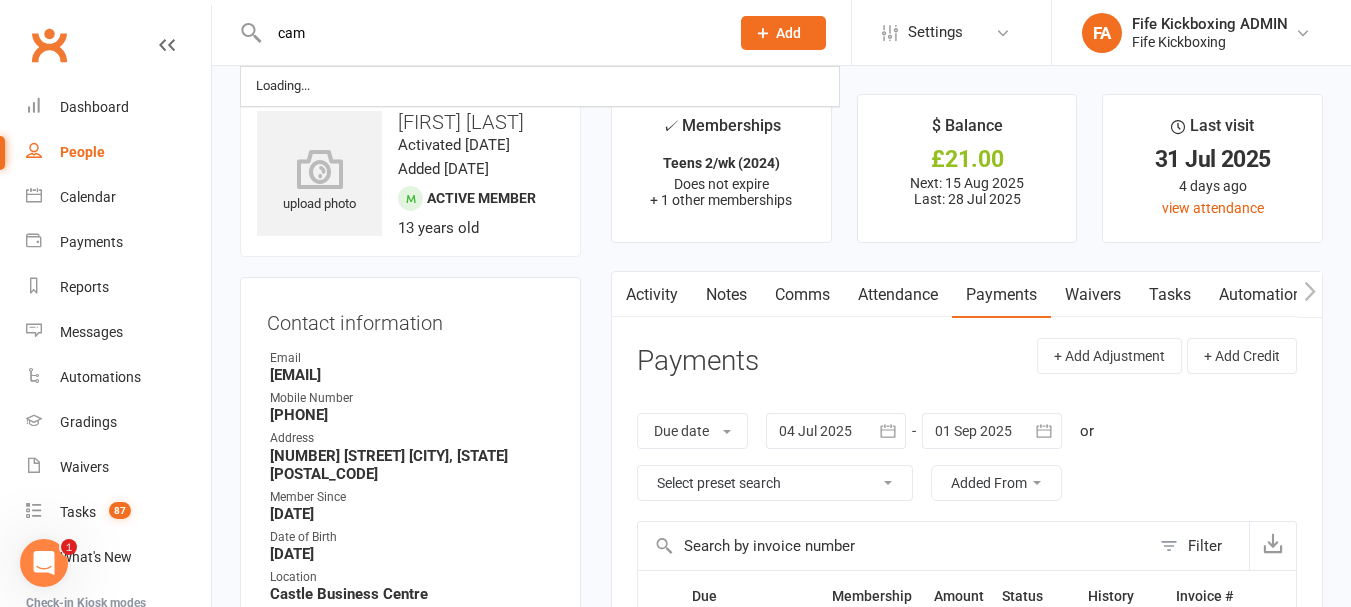 type on "cam" 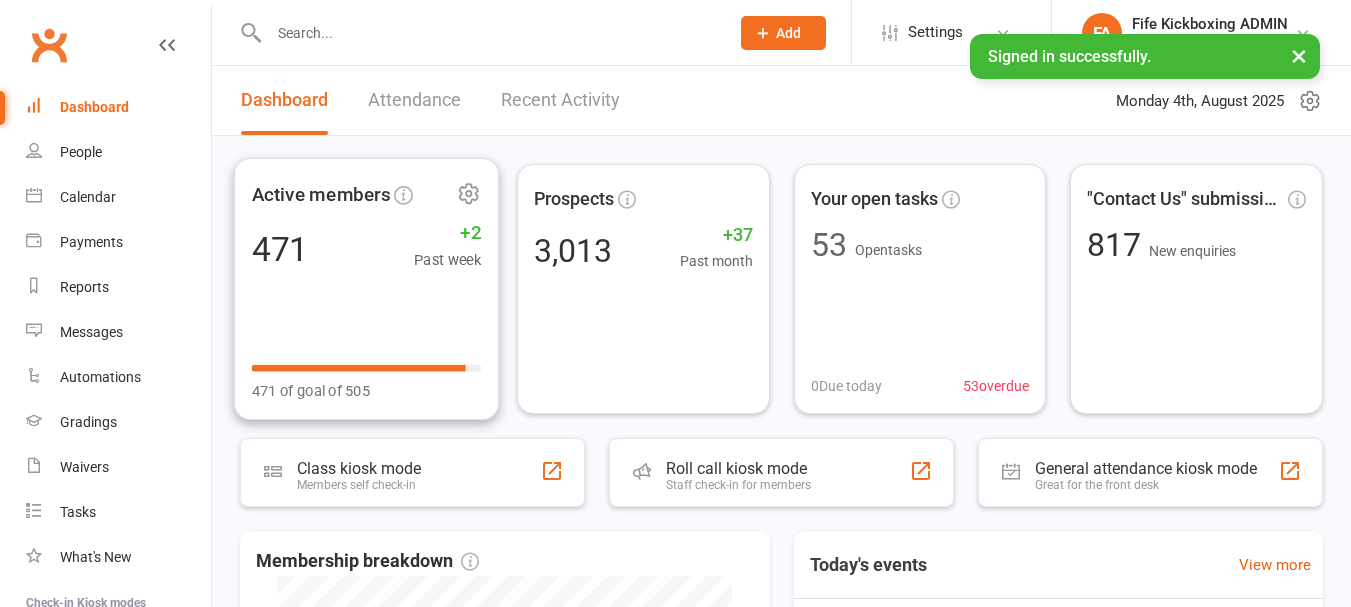 scroll, scrollTop: 0, scrollLeft: 0, axis: both 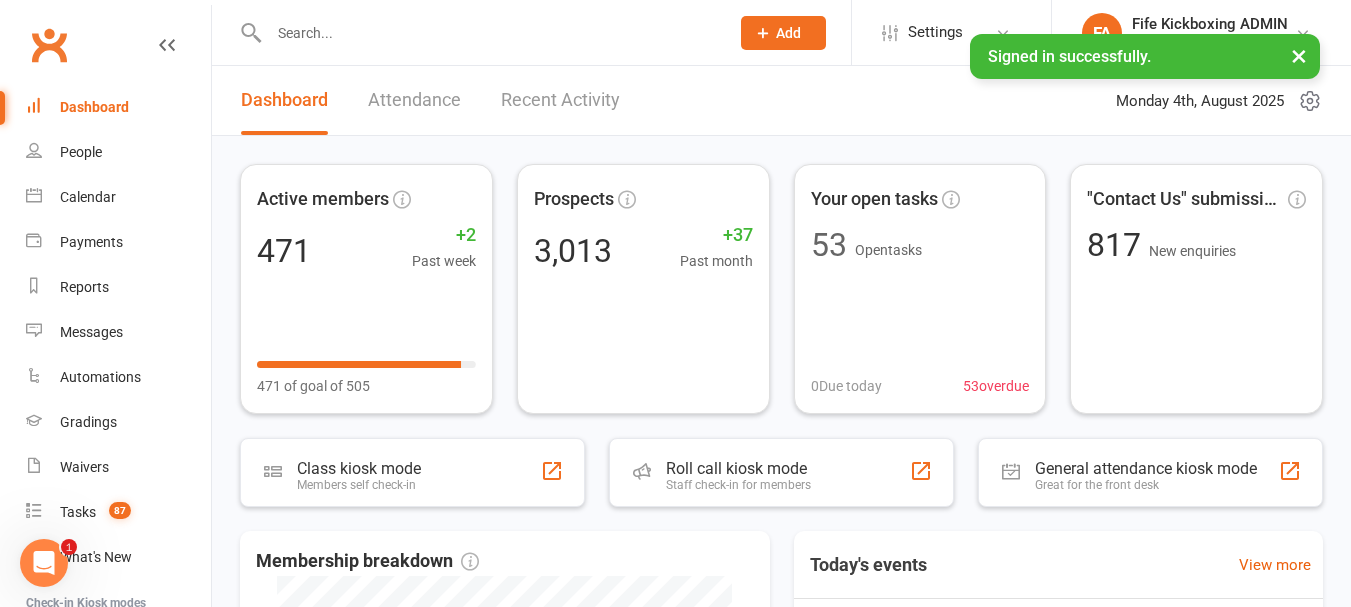 click at bounding box center [489, 33] 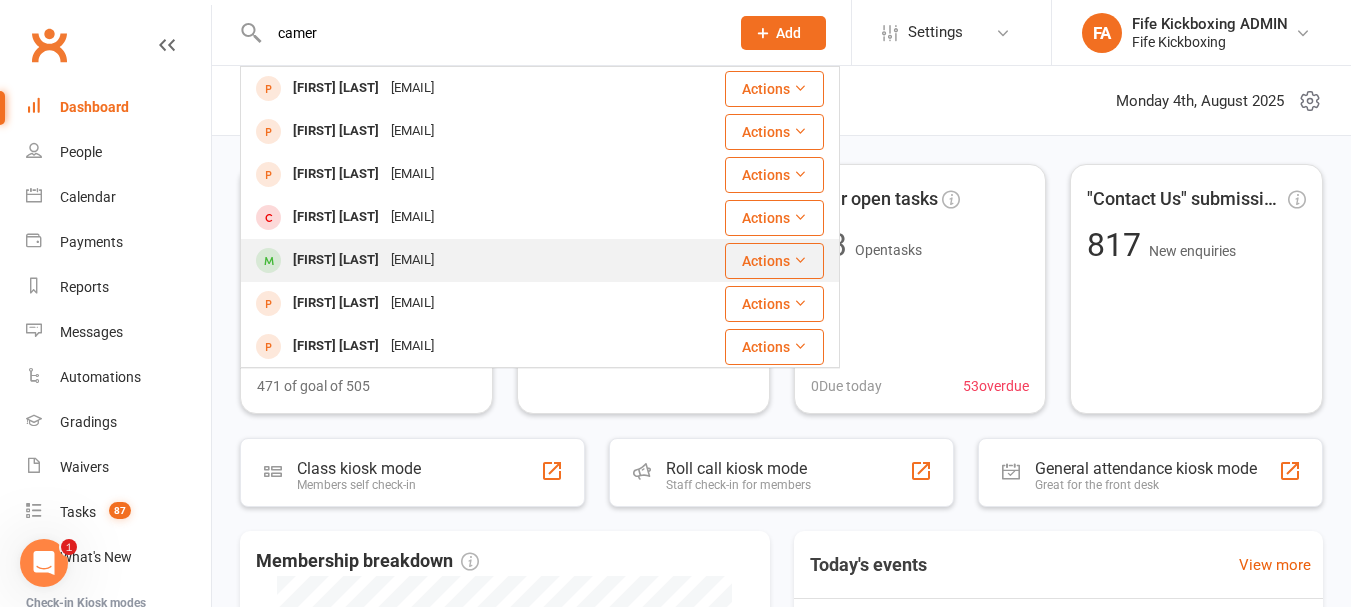 type on "camer" 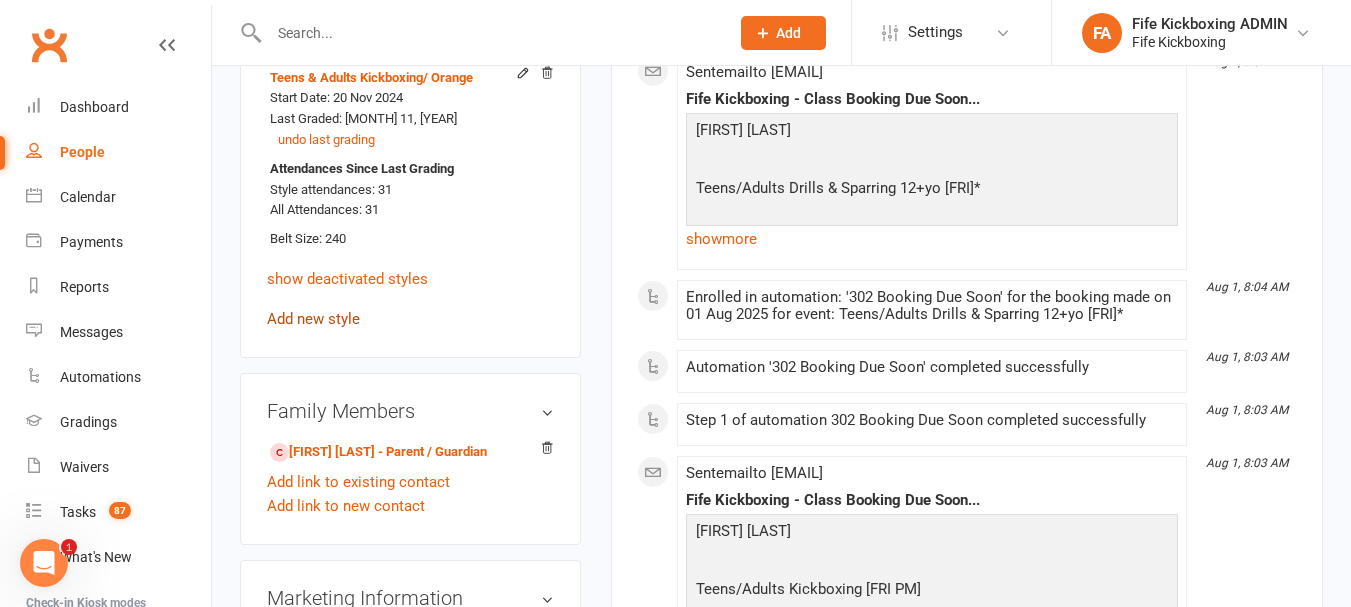 scroll, scrollTop: 1500, scrollLeft: 0, axis: vertical 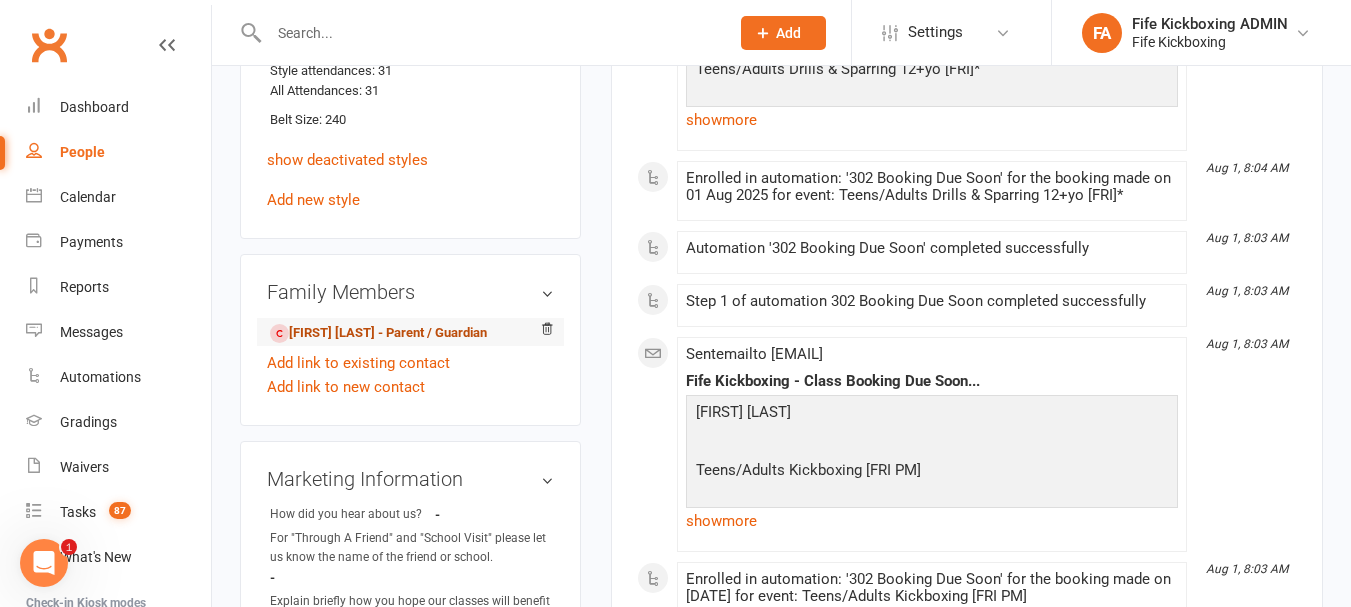 click on "[FIRST] [LAST] - Parent / Guardian" at bounding box center [378, 333] 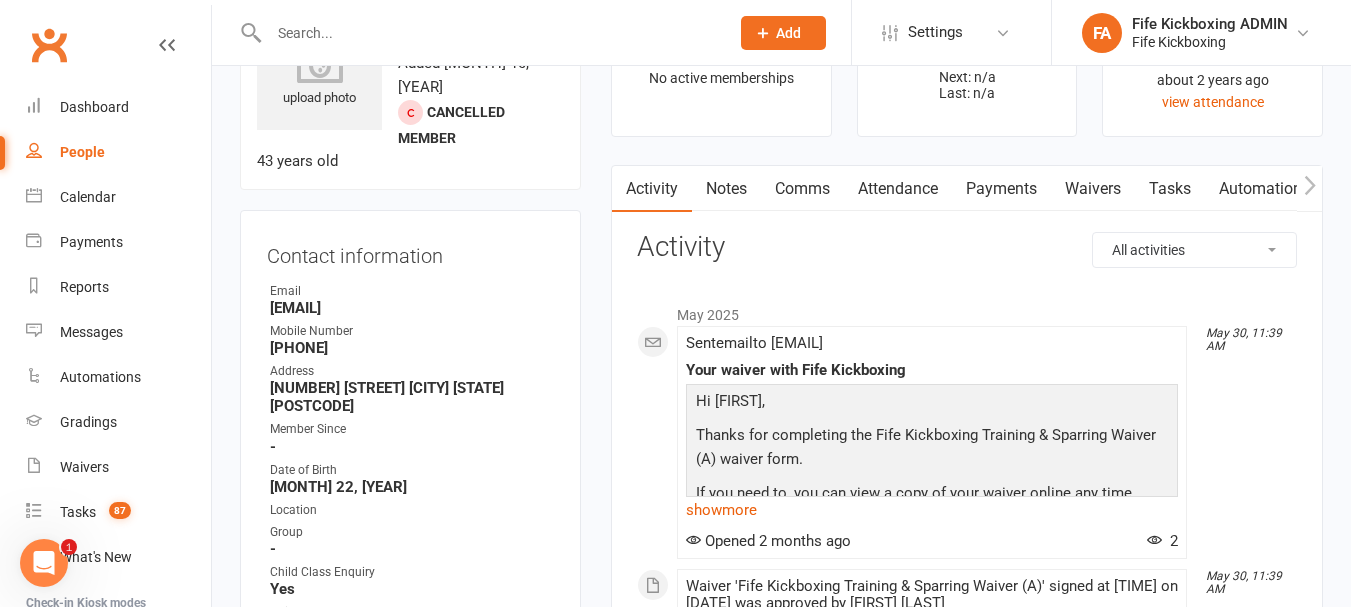scroll, scrollTop: 0, scrollLeft: 0, axis: both 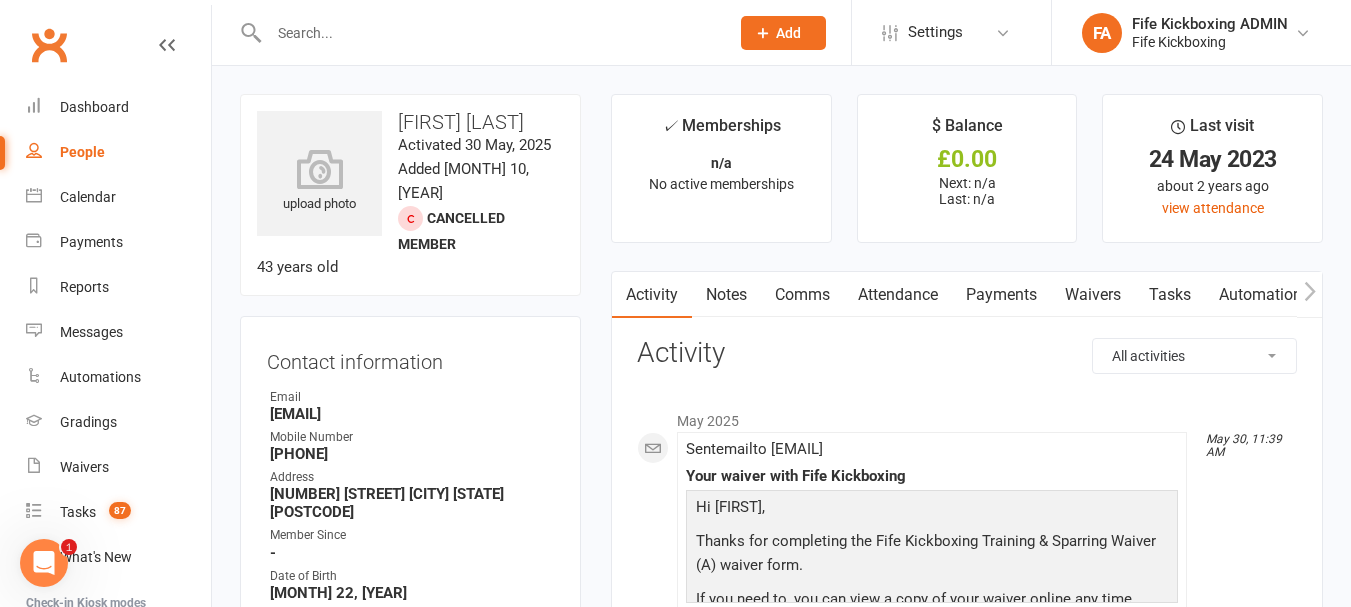 click on "Attendance" at bounding box center (898, 295) 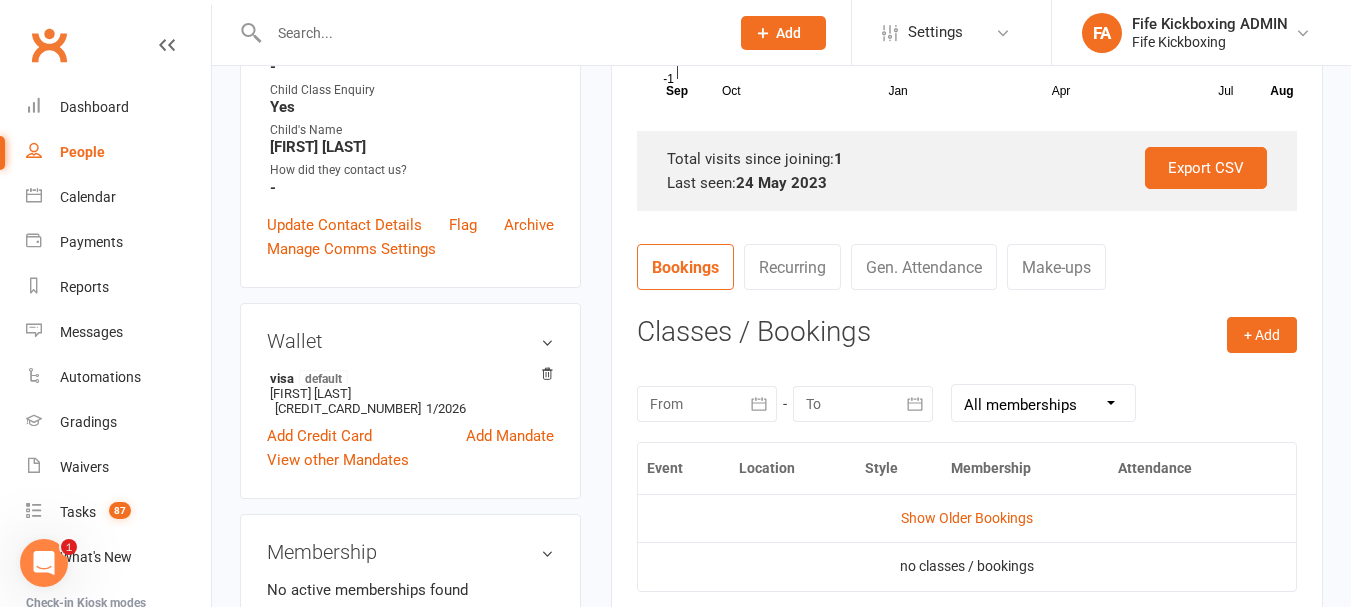 scroll, scrollTop: 700, scrollLeft: 0, axis: vertical 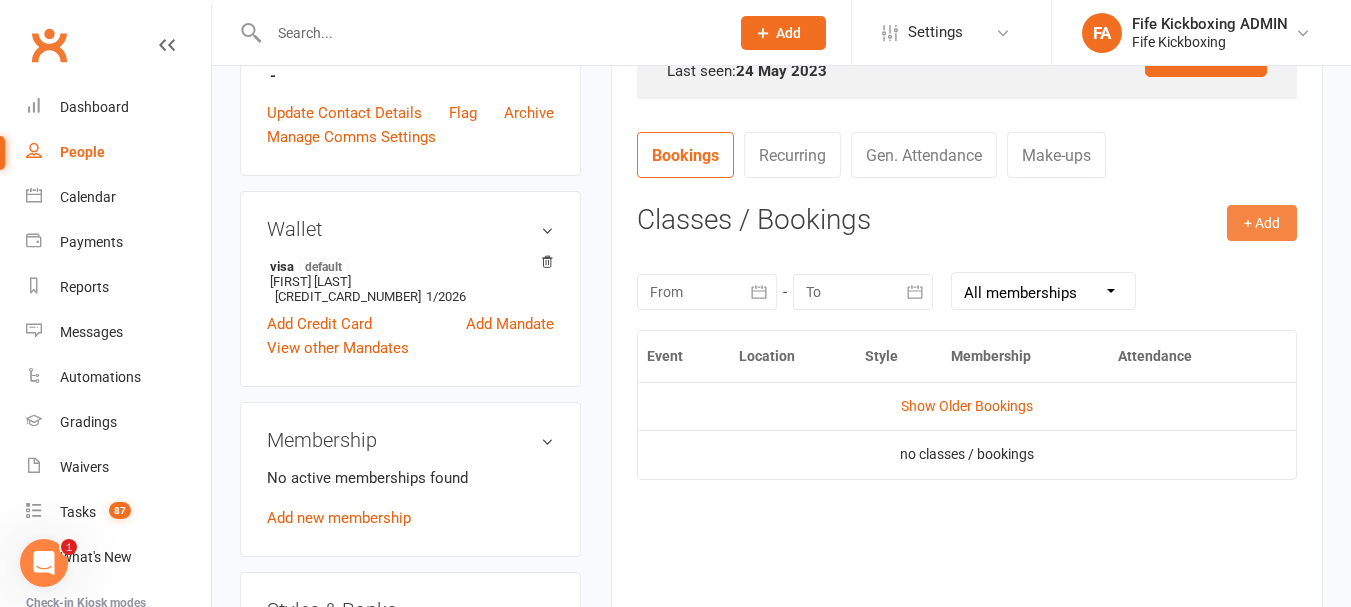 click on "+ Add" at bounding box center [1262, 223] 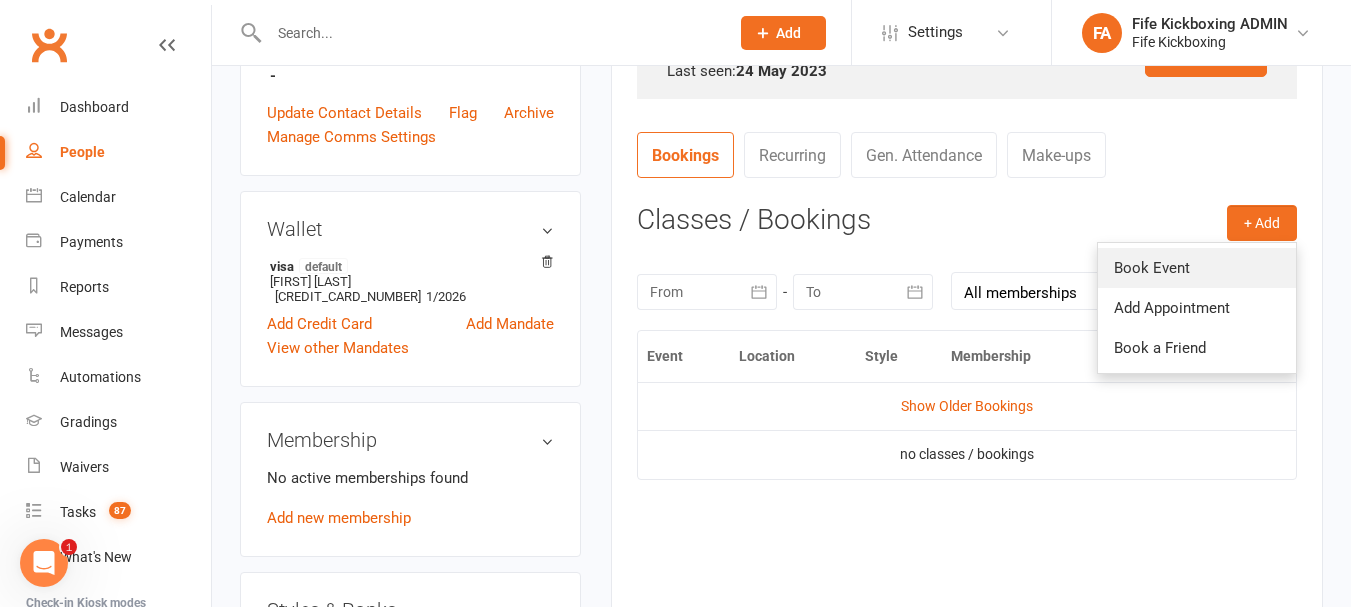 click on "Book Event" at bounding box center [1197, 268] 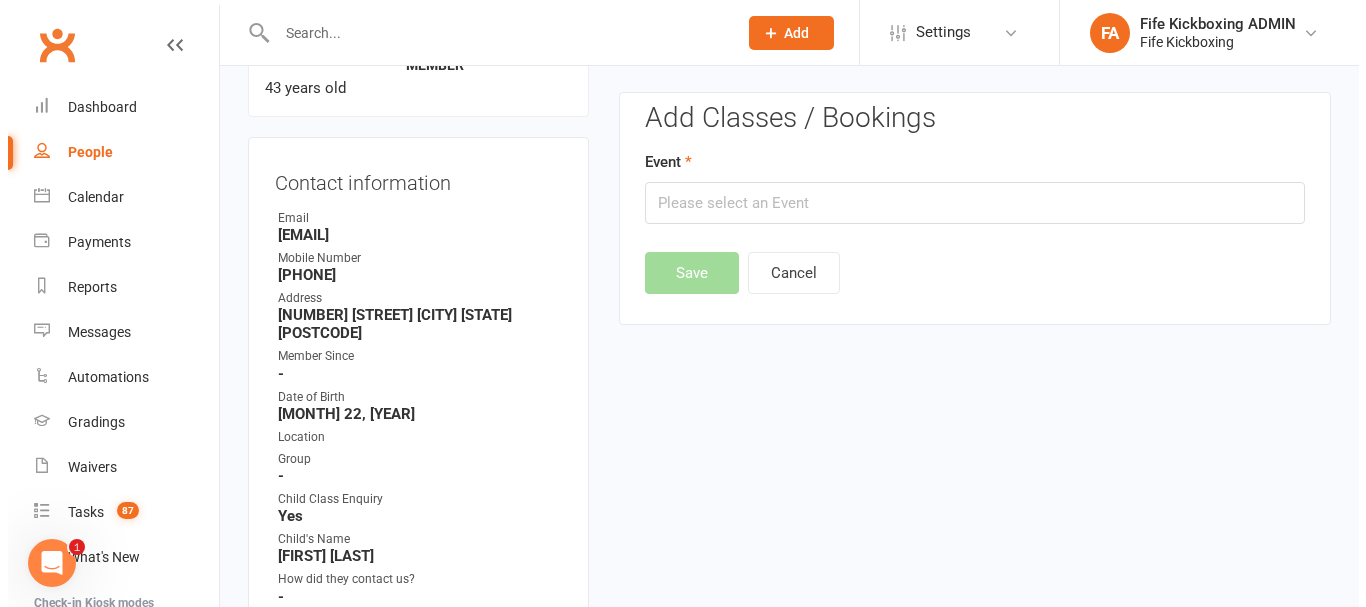 scroll, scrollTop: 171, scrollLeft: 0, axis: vertical 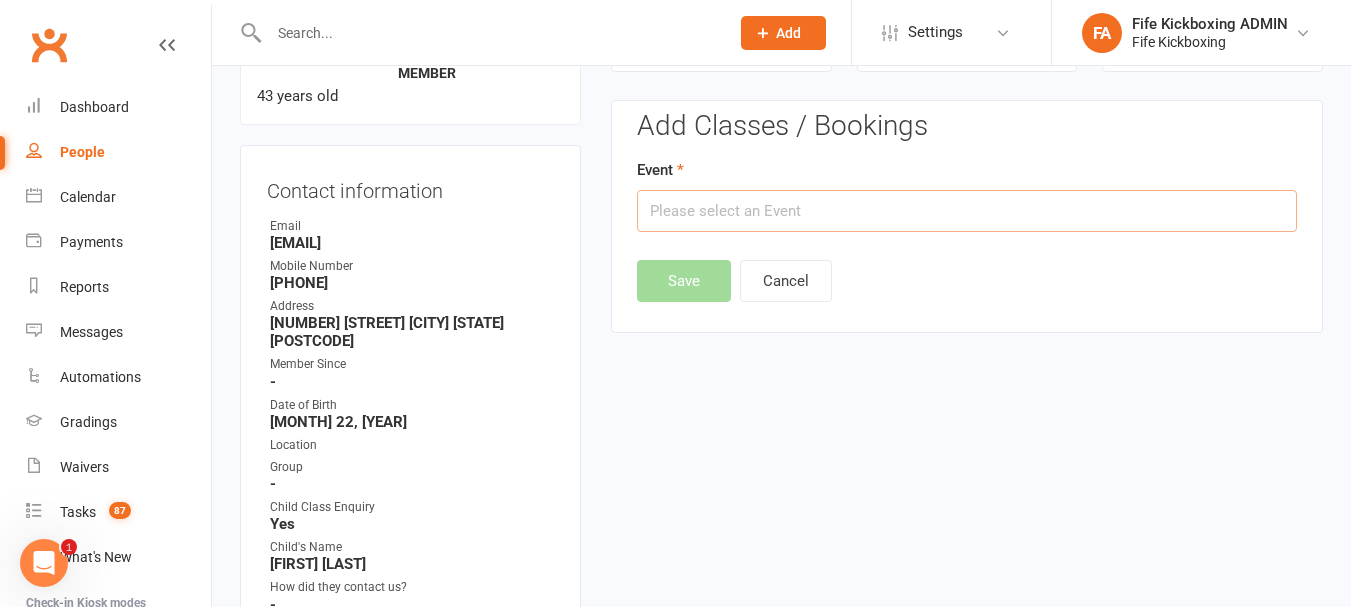click at bounding box center (967, 211) 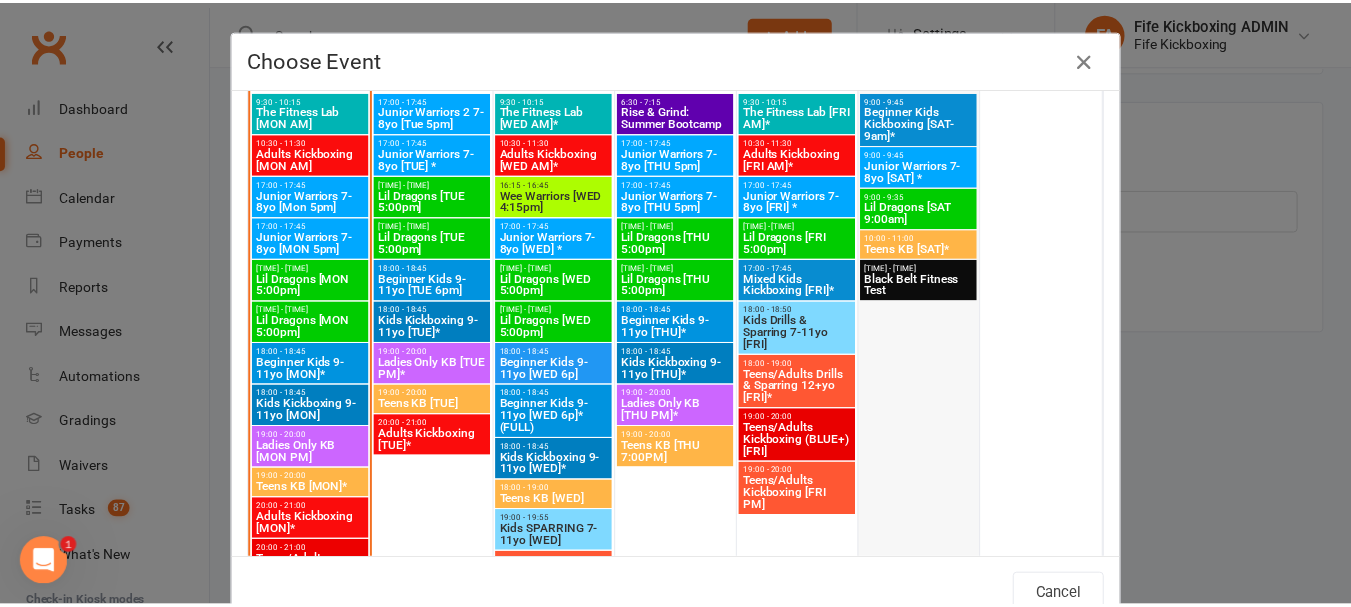scroll, scrollTop: 800, scrollLeft: 0, axis: vertical 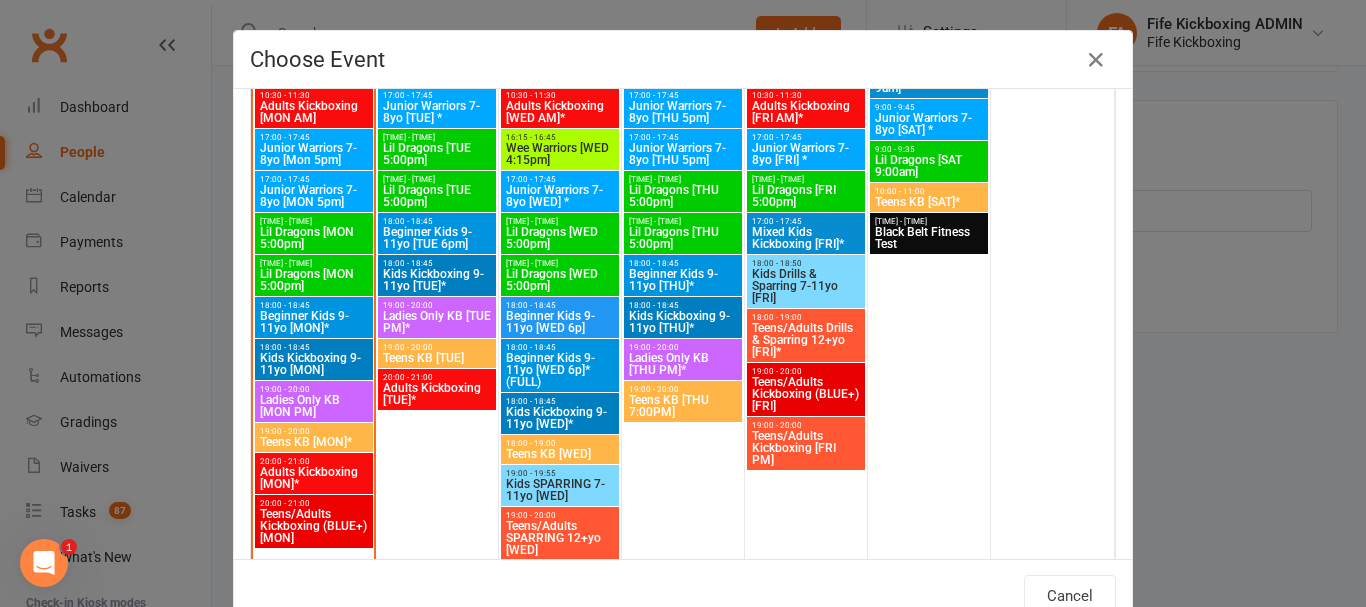 click on "Teens/Adults Kickboxing [FRI PM]" at bounding box center (806, 448) 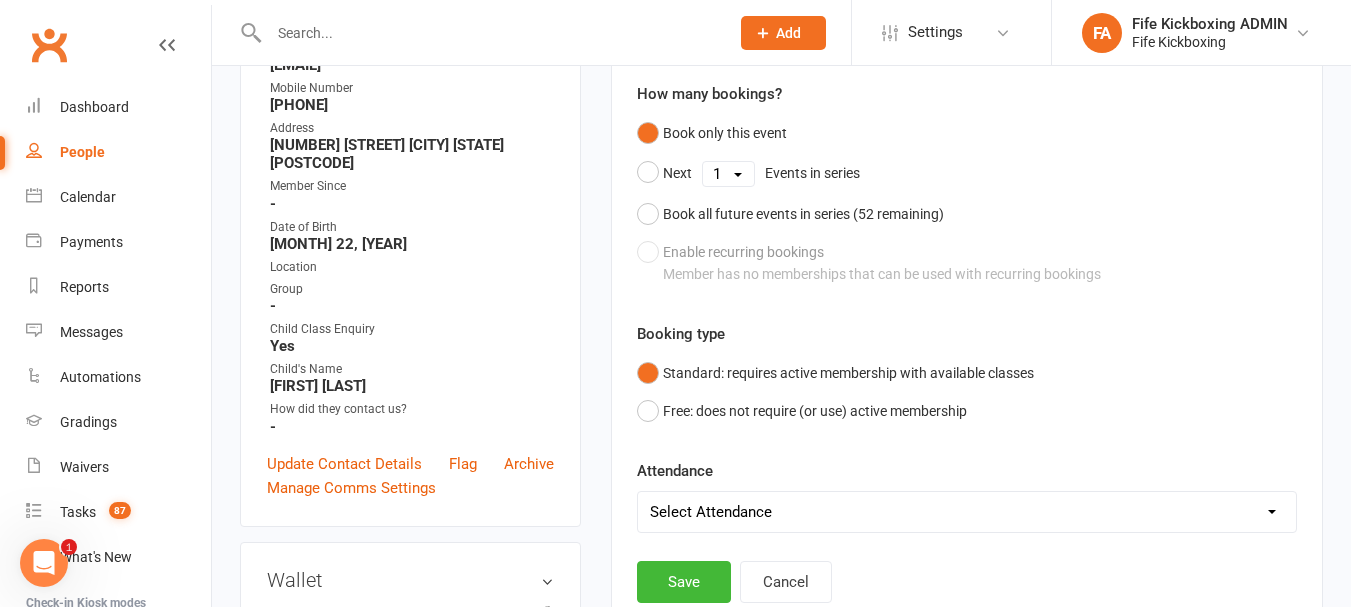 scroll, scrollTop: 371, scrollLeft: 0, axis: vertical 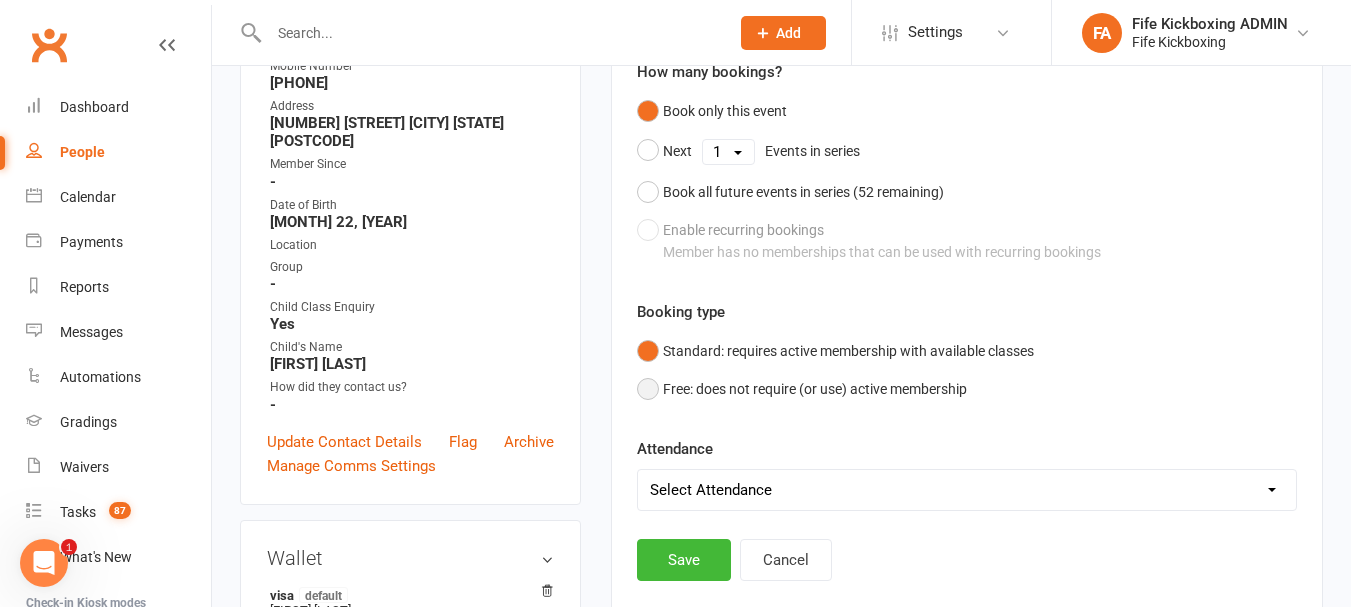 click on "Free: does not require (or use) active membership" at bounding box center [802, 389] 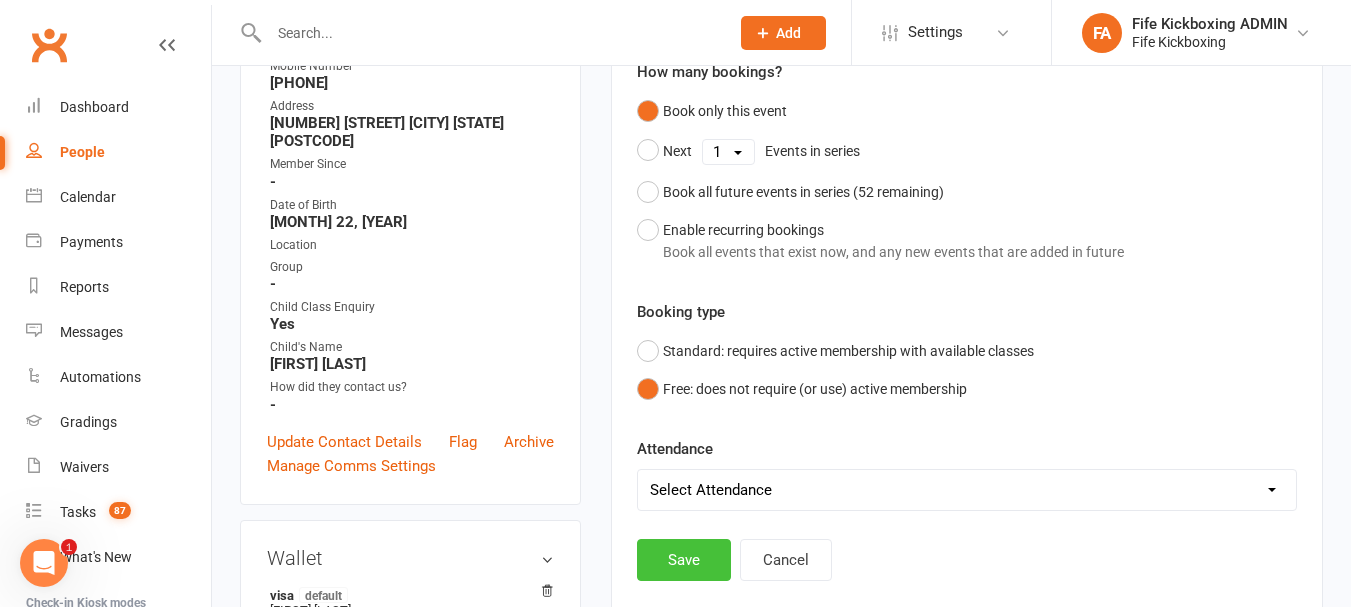 click on "Save" at bounding box center [684, 560] 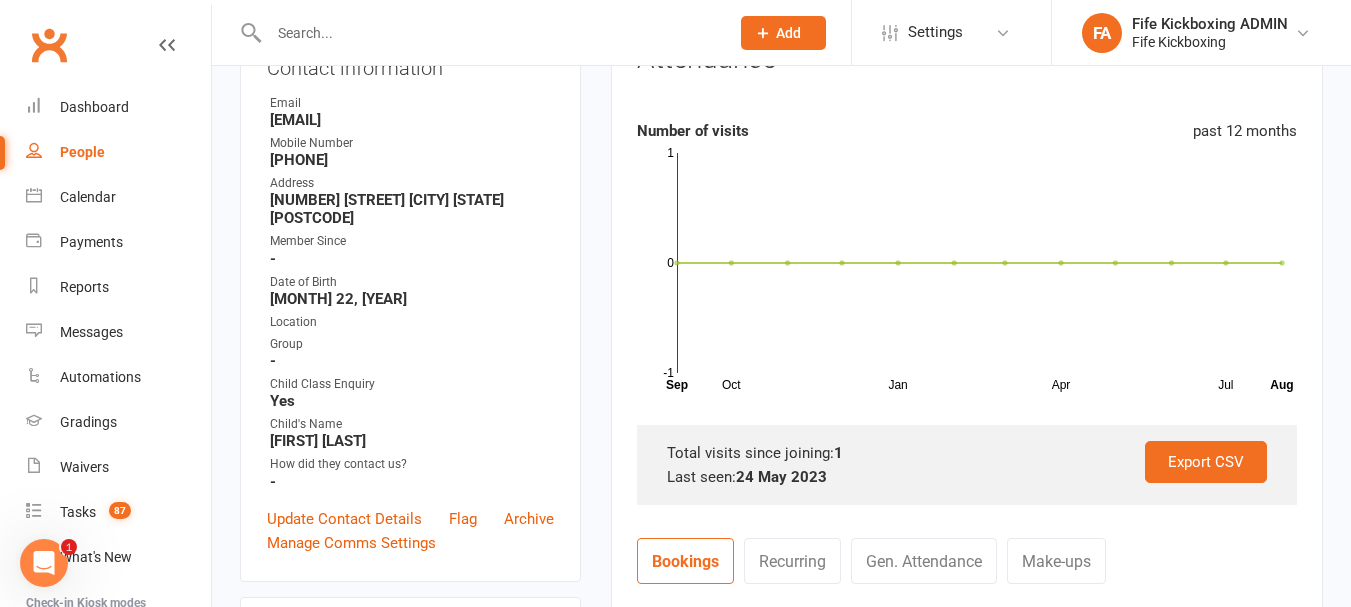 scroll, scrollTop: 71, scrollLeft: 0, axis: vertical 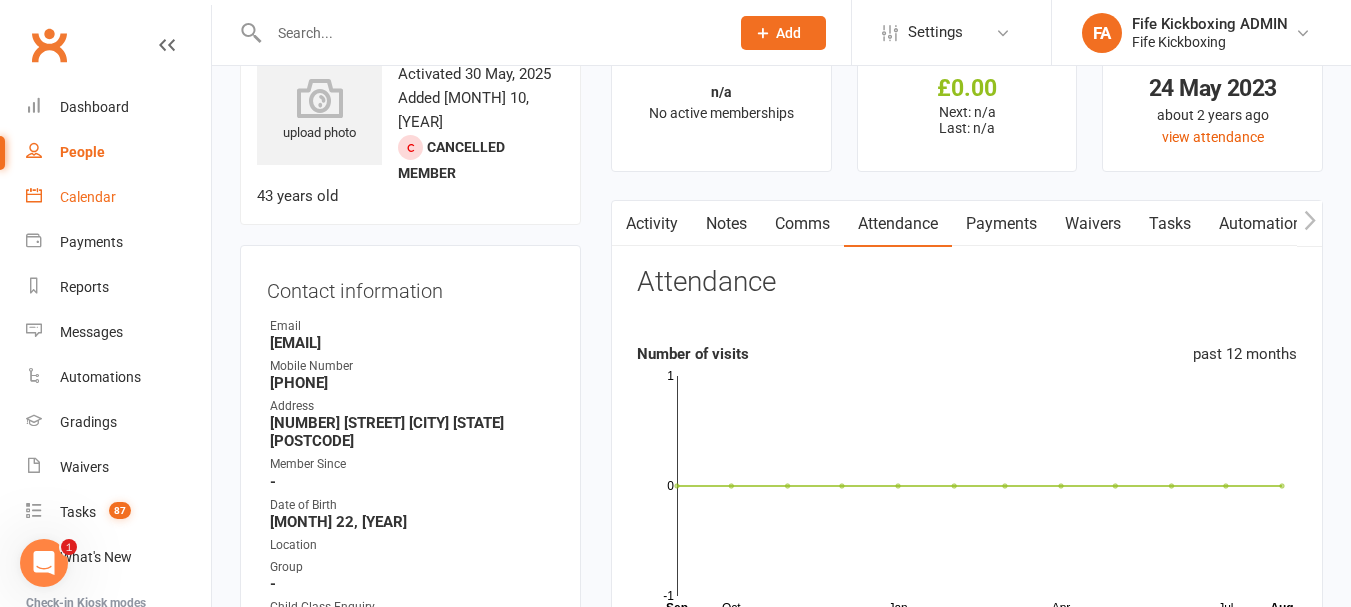 click on "Calendar" at bounding box center (118, 197) 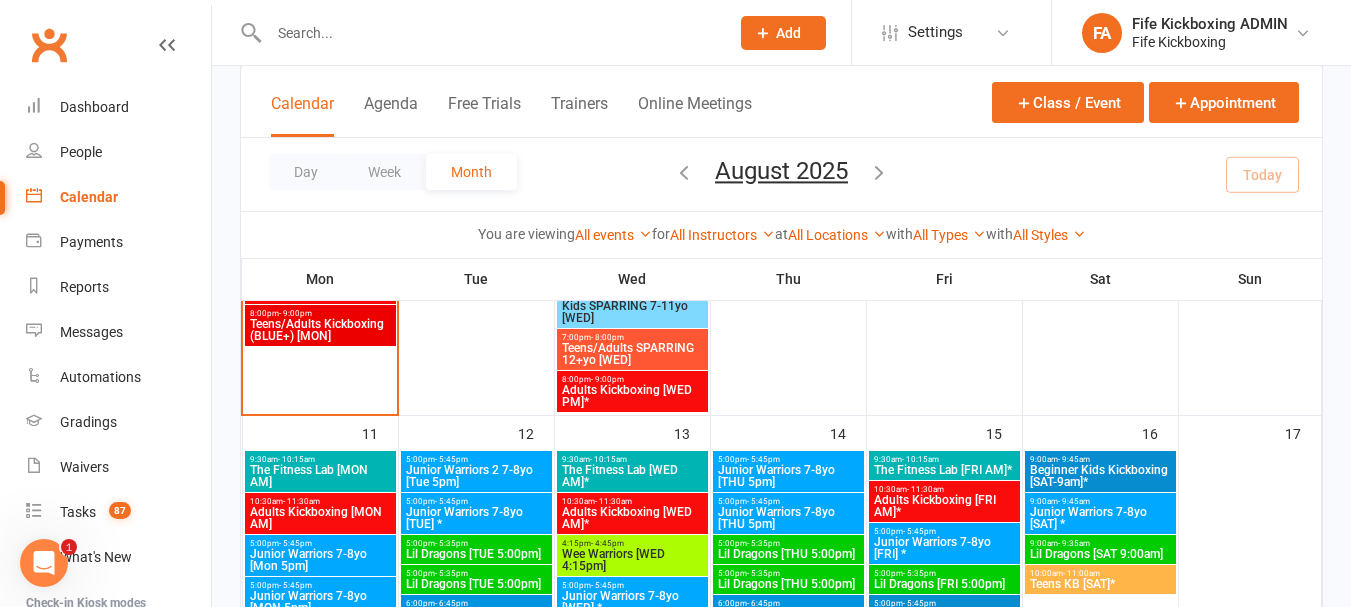 scroll, scrollTop: 908, scrollLeft: 0, axis: vertical 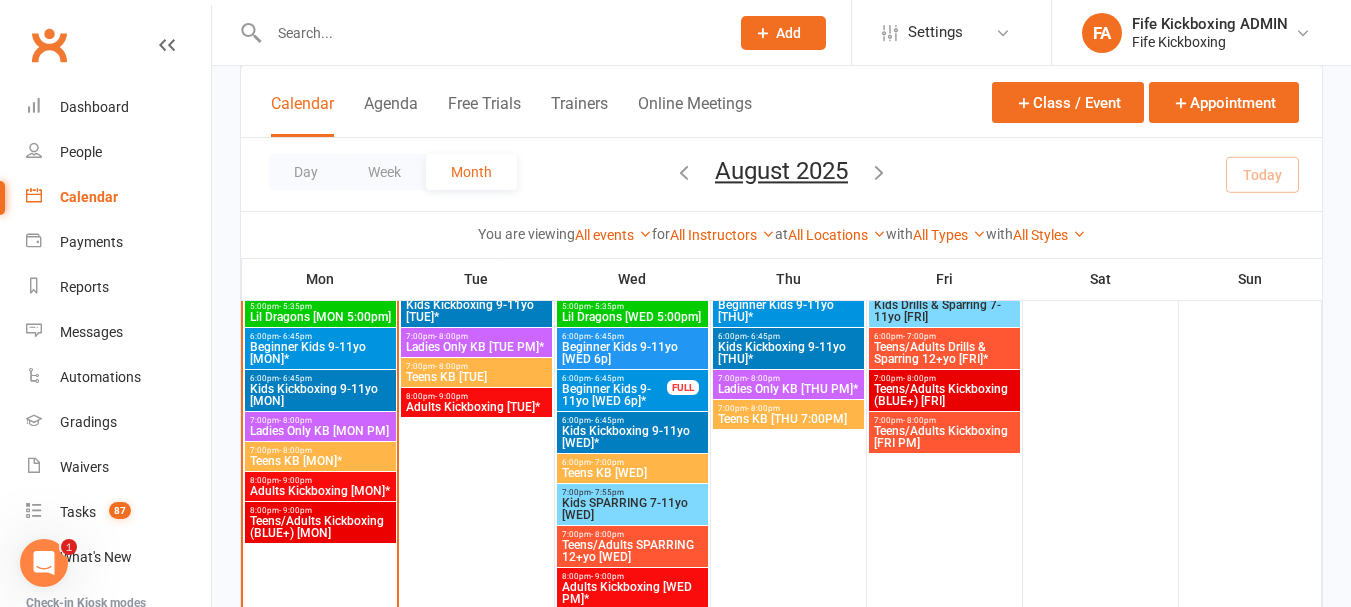 click on "Adults Kickboxing [MON]*" at bounding box center [320, 491] 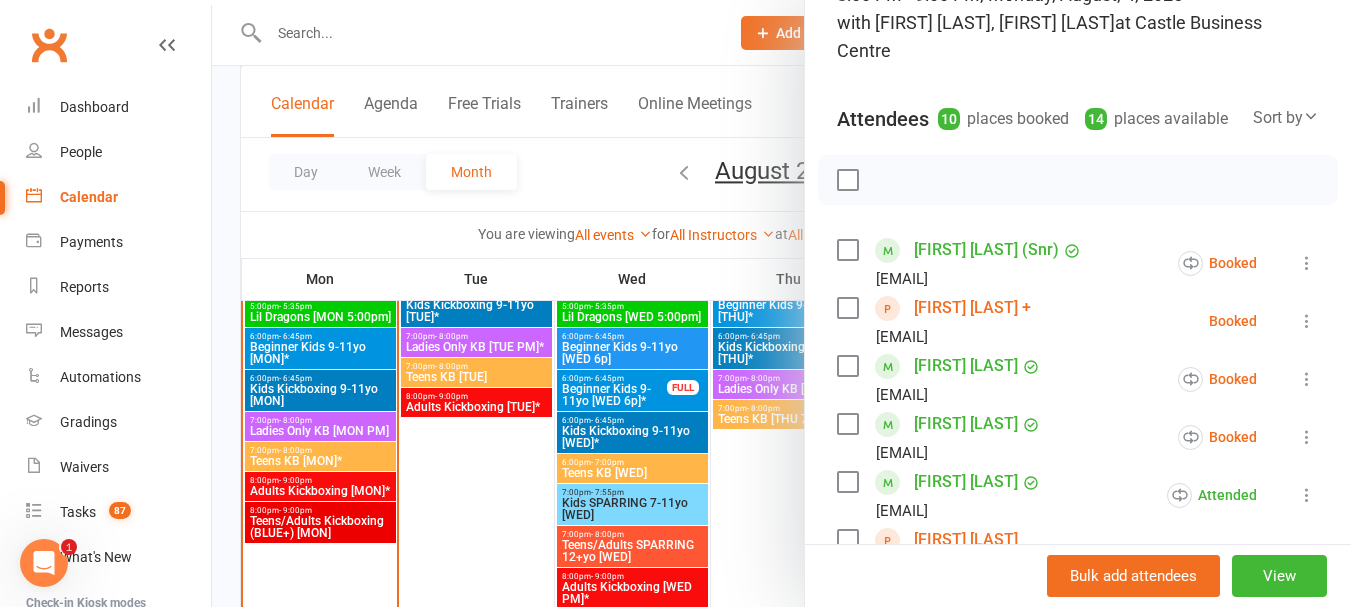 scroll, scrollTop: 200, scrollLeft: 0, axis: vertical 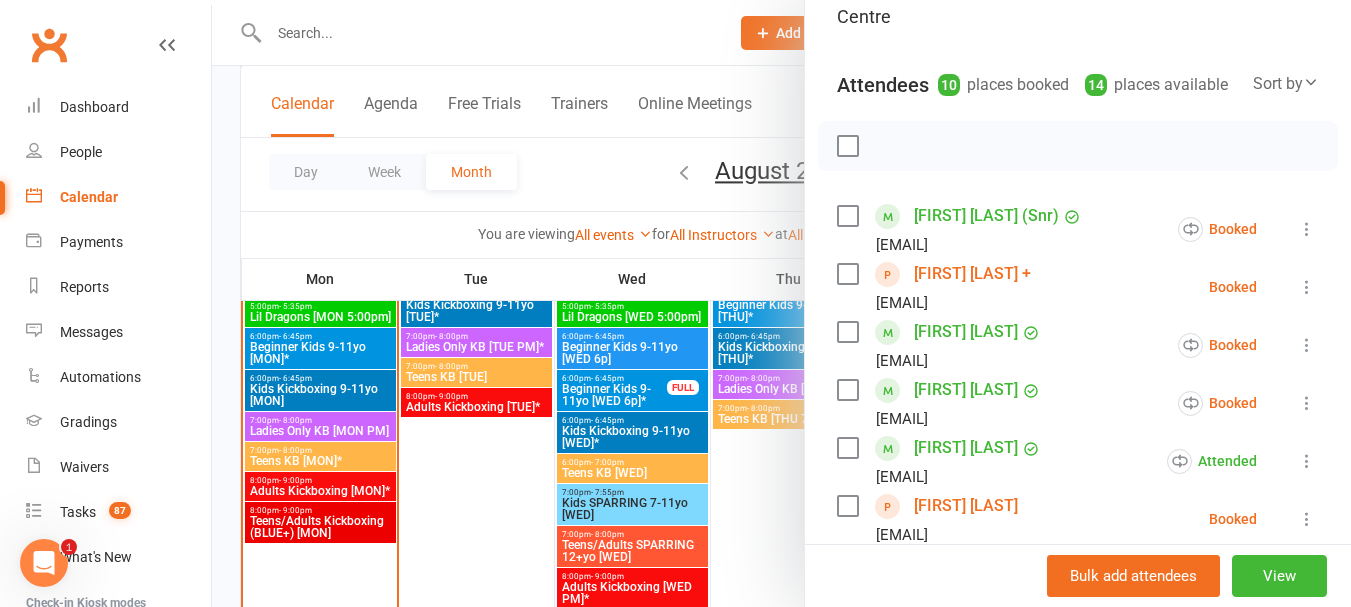 click on "[FIRST] [LAST] +" at bounding box center (972, 274) 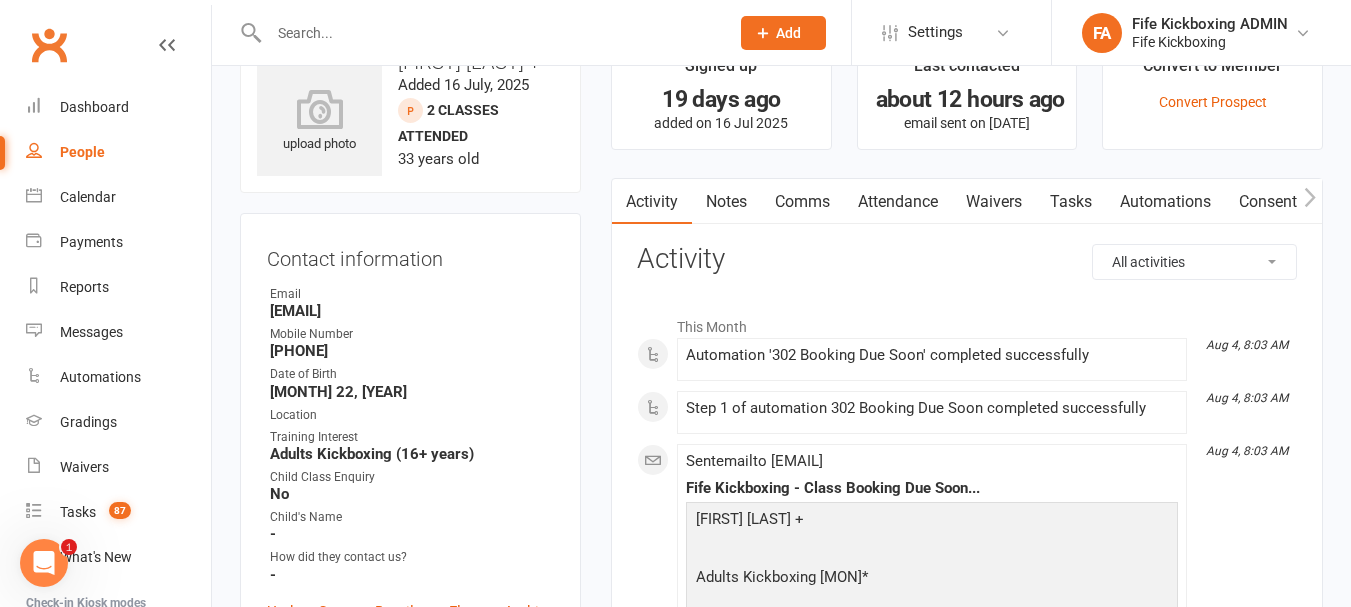 scroll, scrollTop: 0, scrollLeft: 0, axis: both 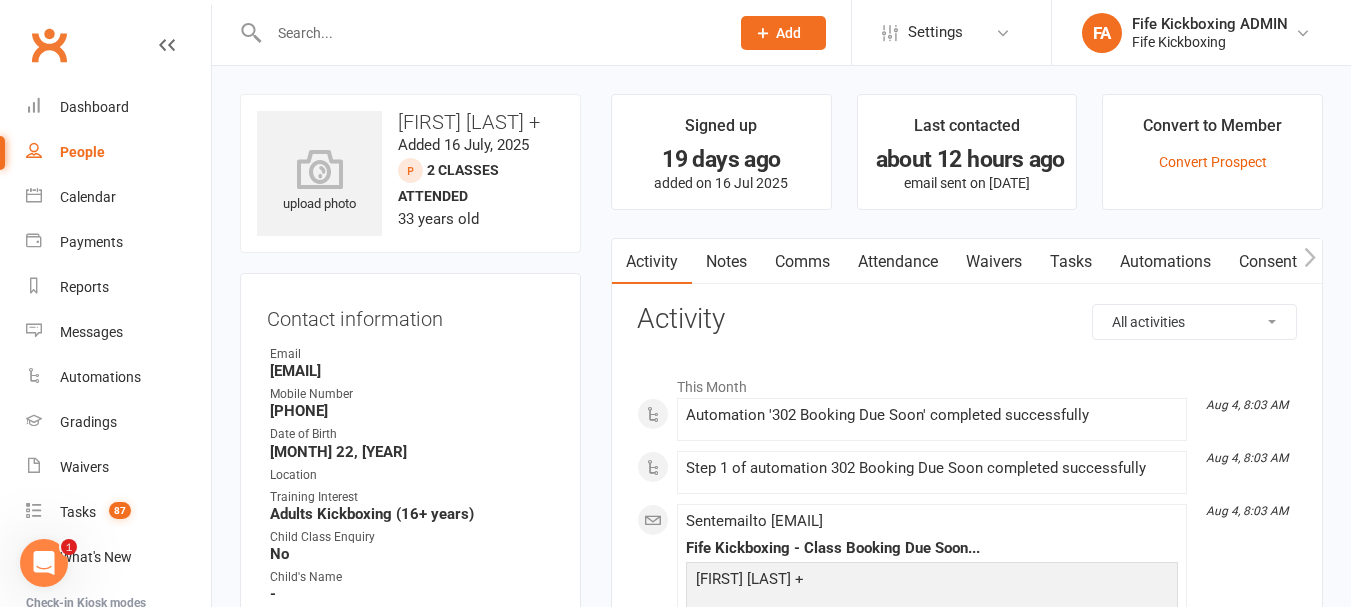 click on "Waivers" at bounding box center (994, 262) 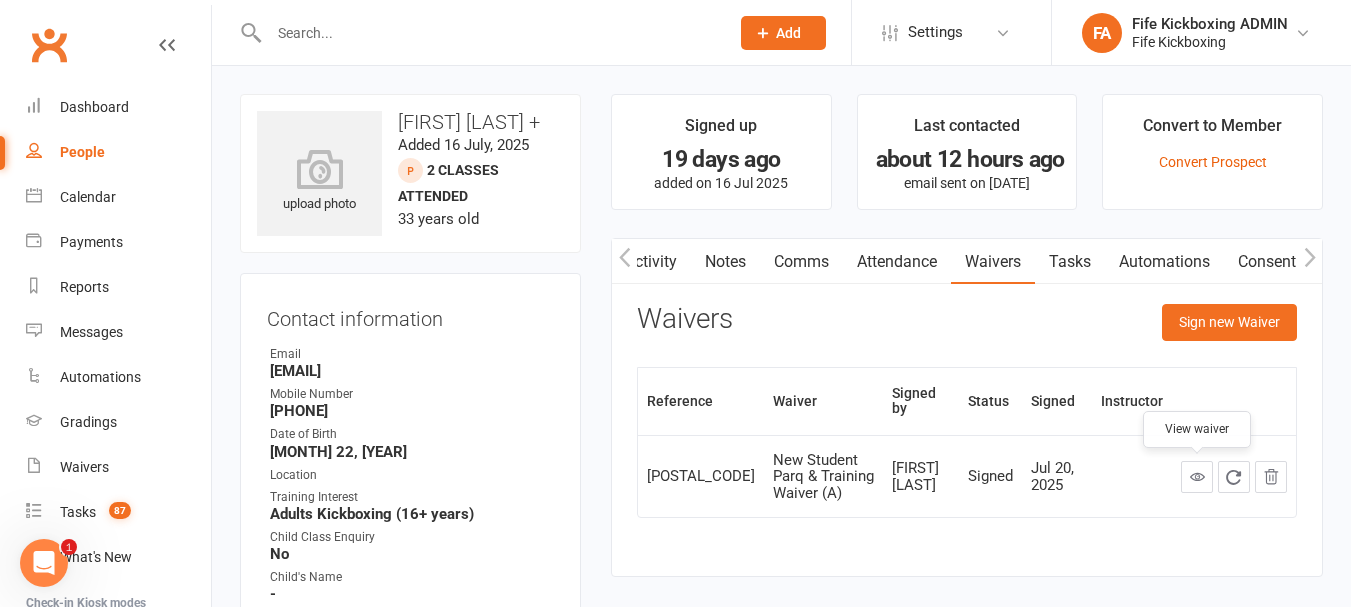 click at bounding box center (1197, 476) 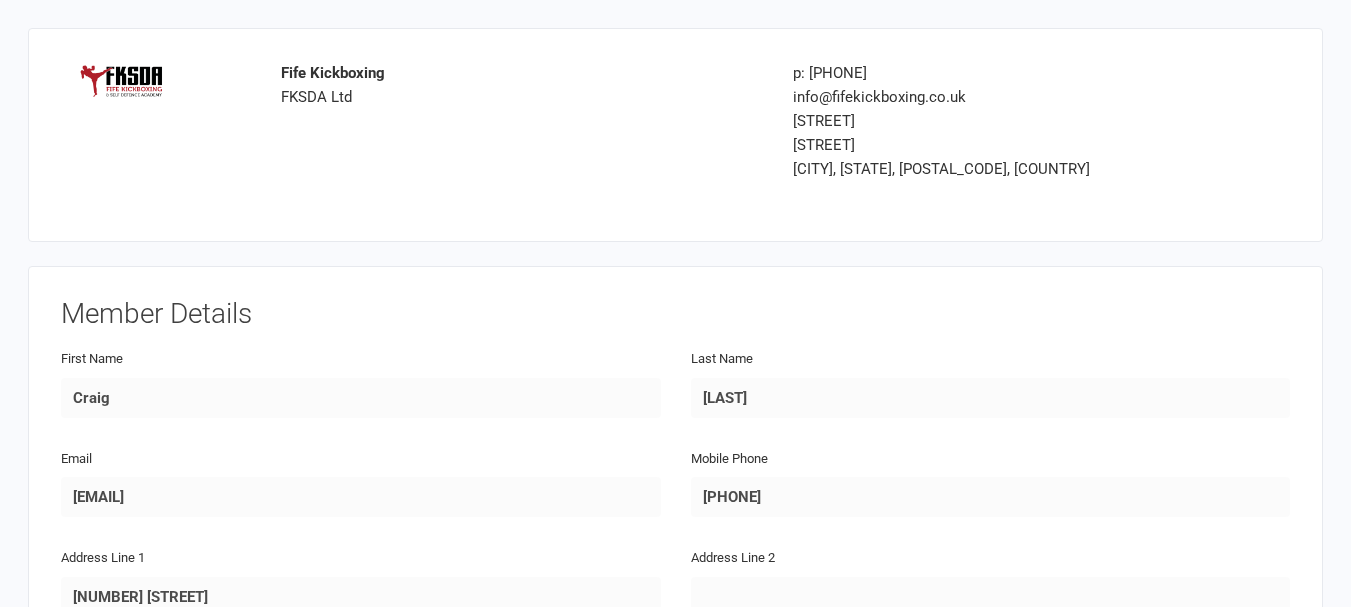 scroll, scrollTop: 0, scrollLeft: 0, axis: both 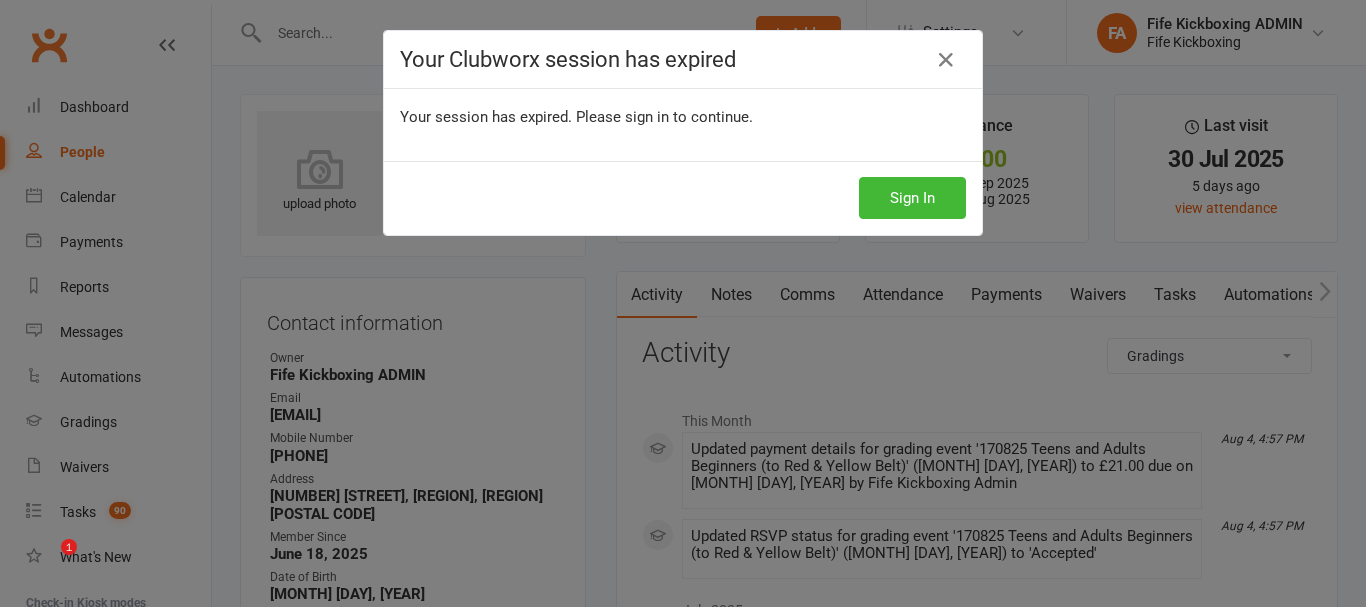 select on "GradingLogEntry" 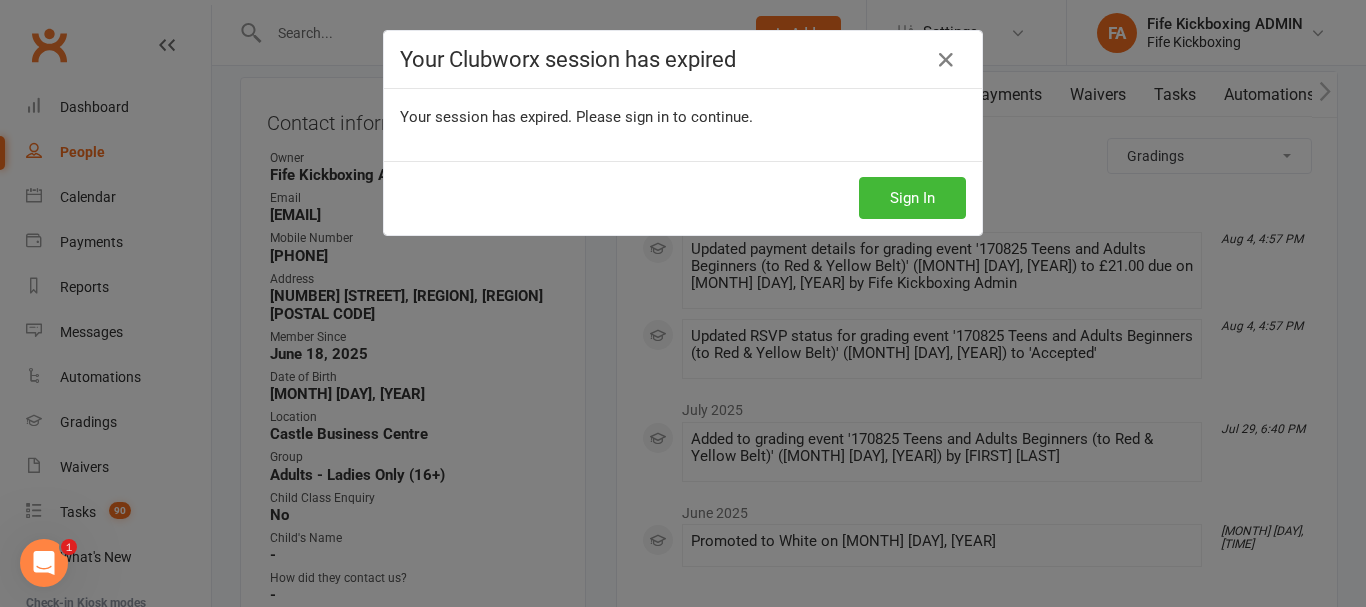 scroll, scrollTop: 0, scrollLeft: 0, axis: both 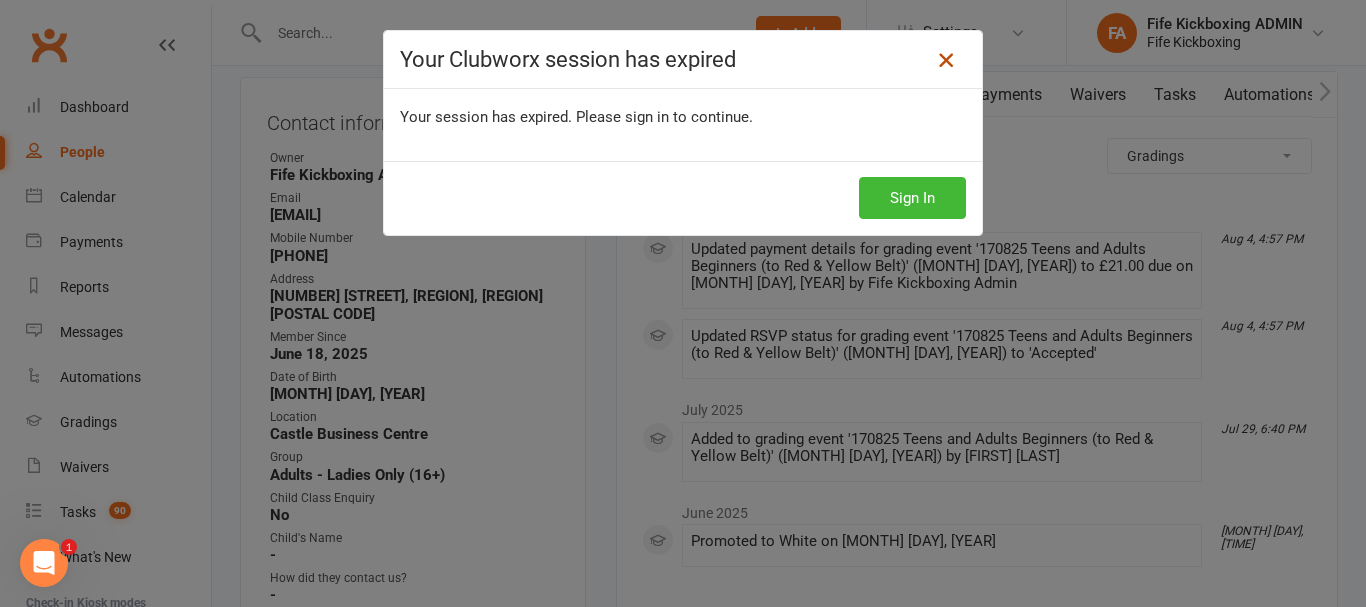 click at bounding box center (946, 60) 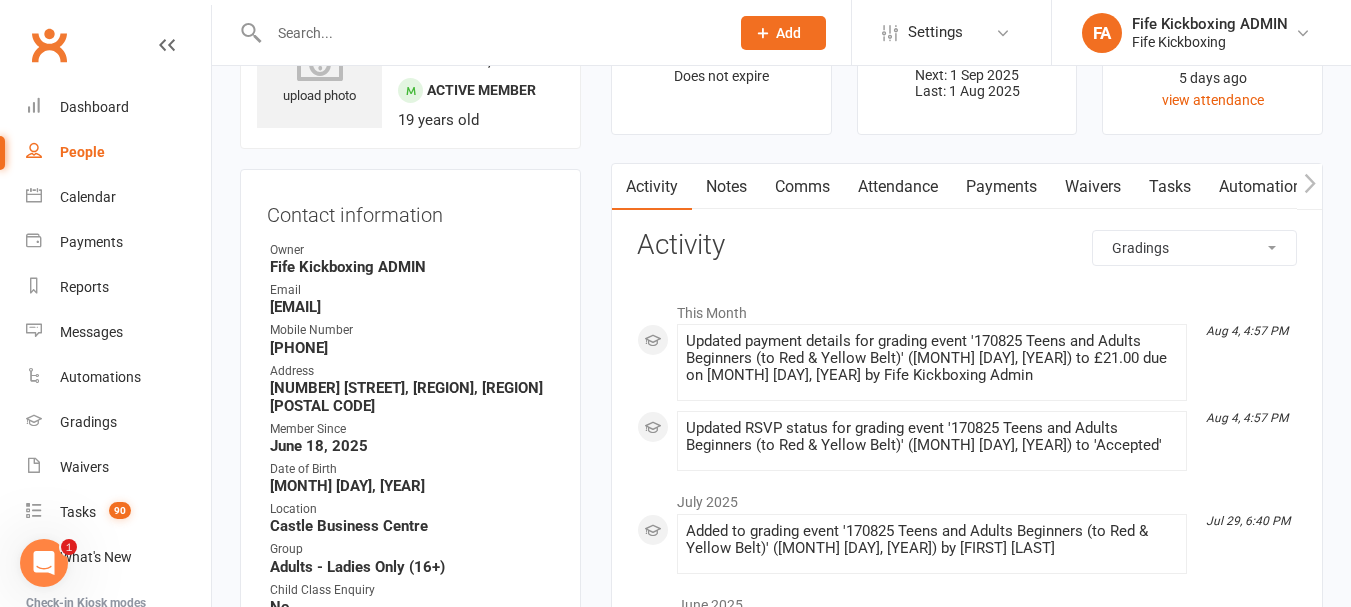 scroll, scrollTop: 0, scrollLeft: 0, axis: both 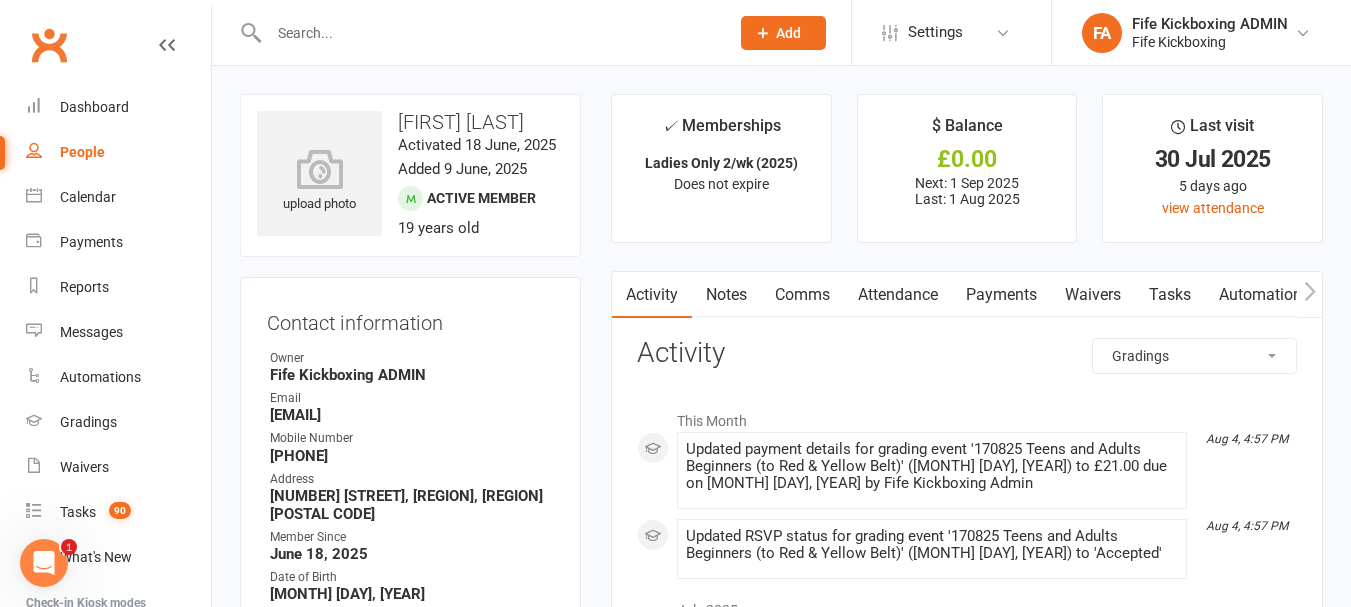 click at bounding box center [489, 33] 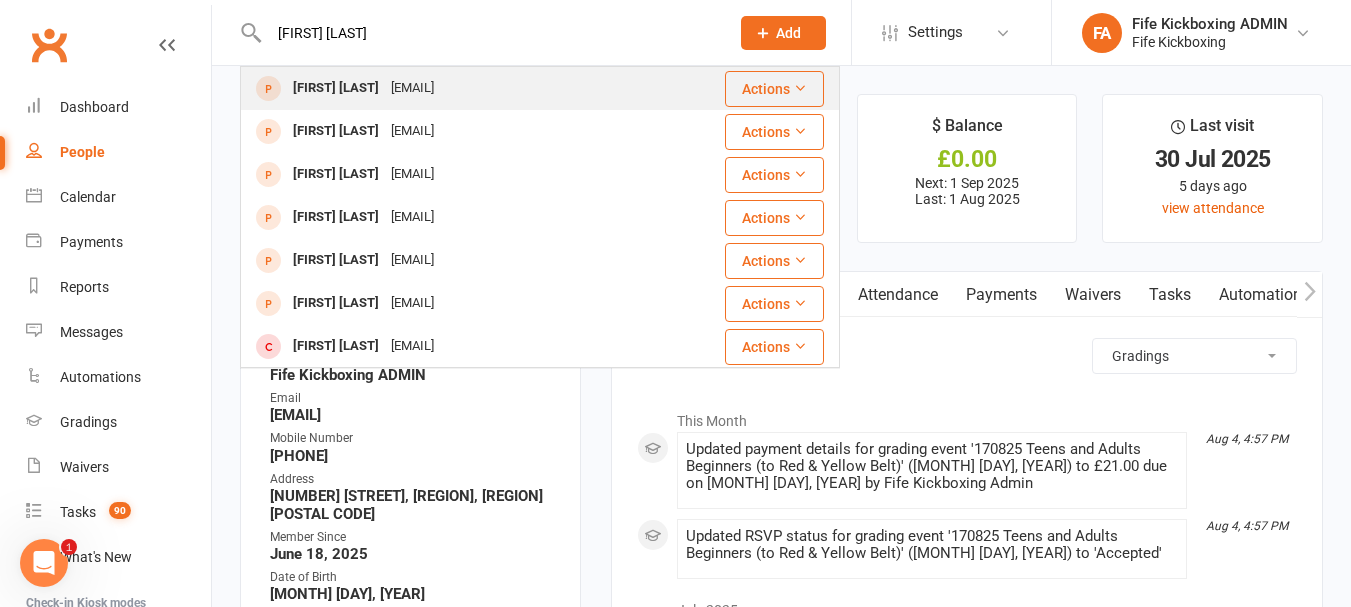 type on "[FIRST] [LAST]" 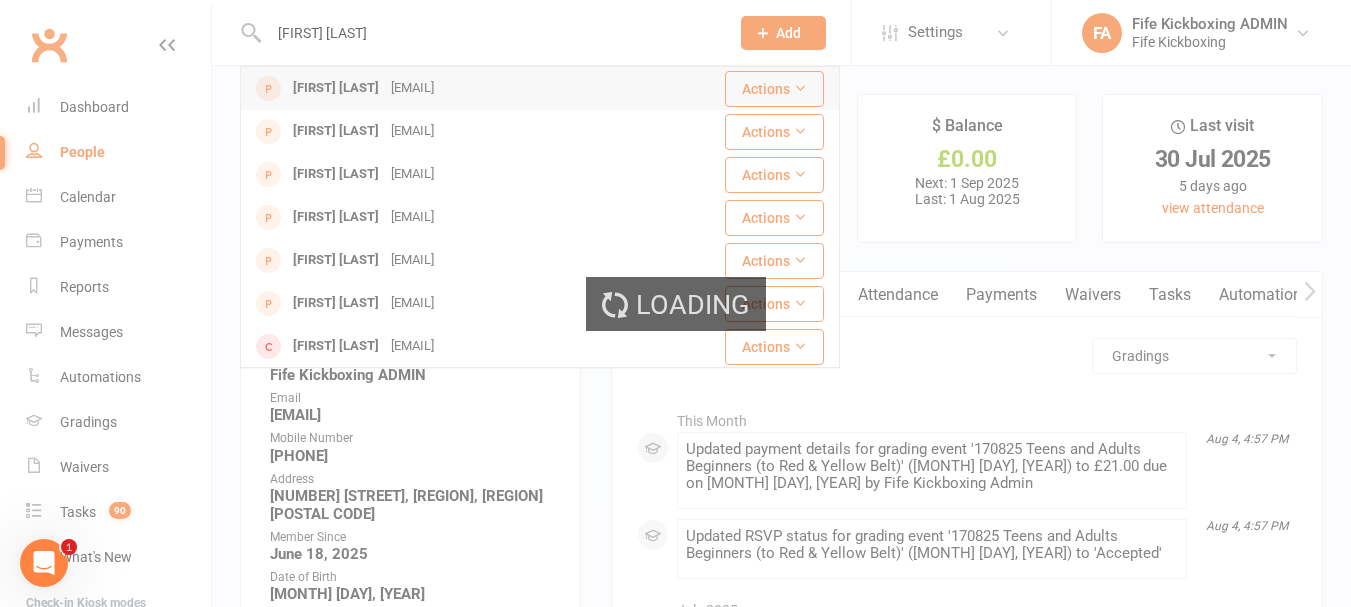 type 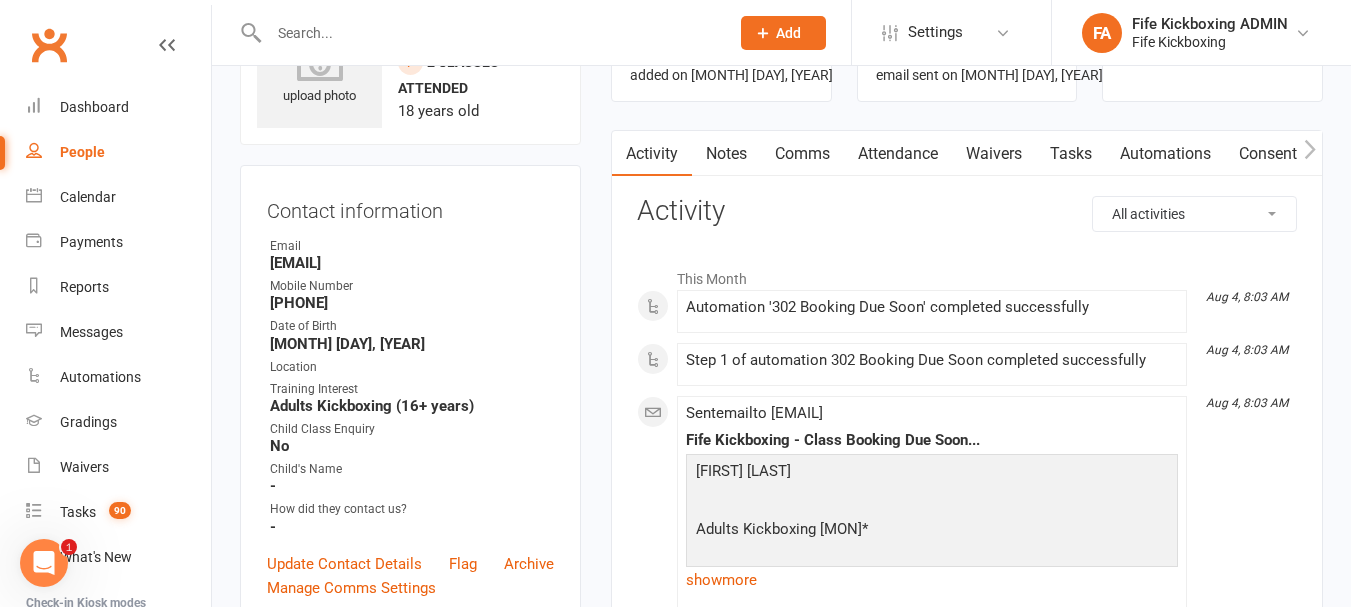 scroll, scrollTop: 0, scrollLeft: 0, axis: both 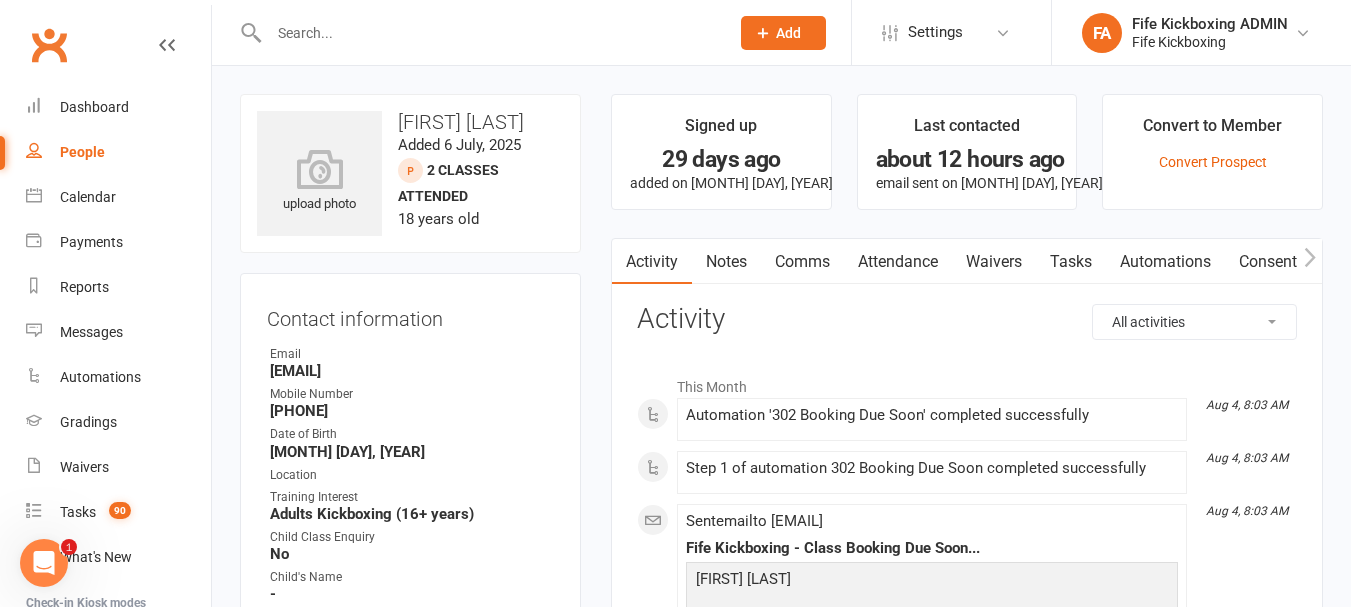 click on "Waivers" at bounding box center [994, 262] 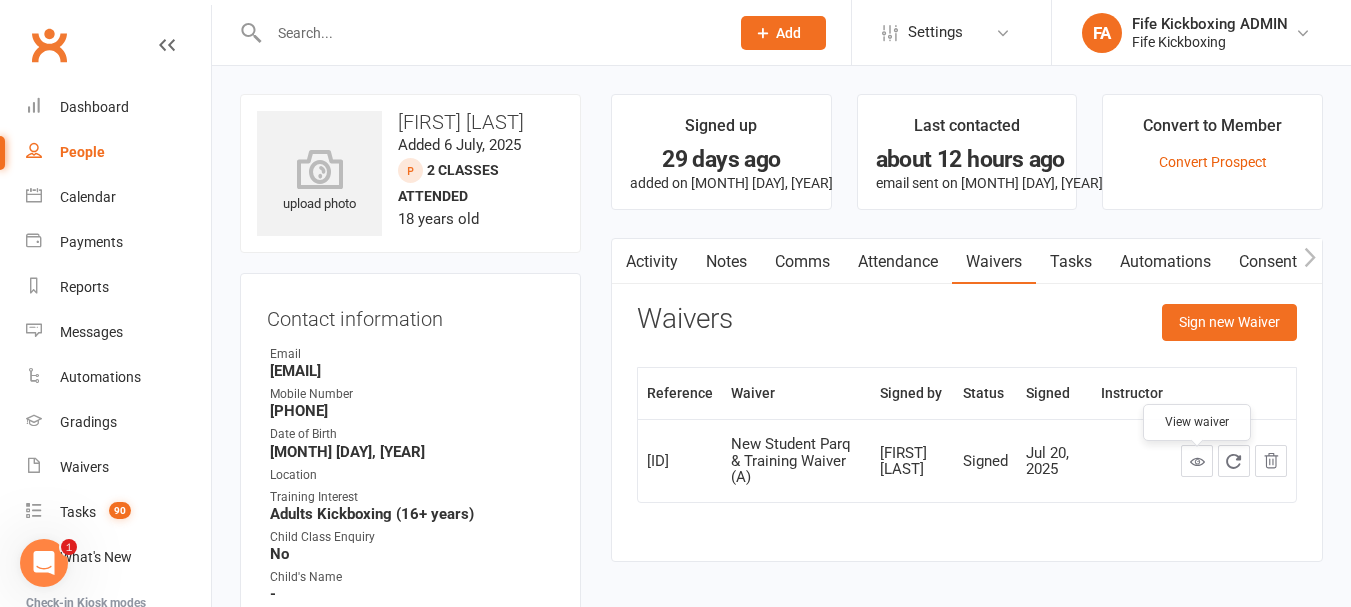 click at bounding box center [1197, 461] 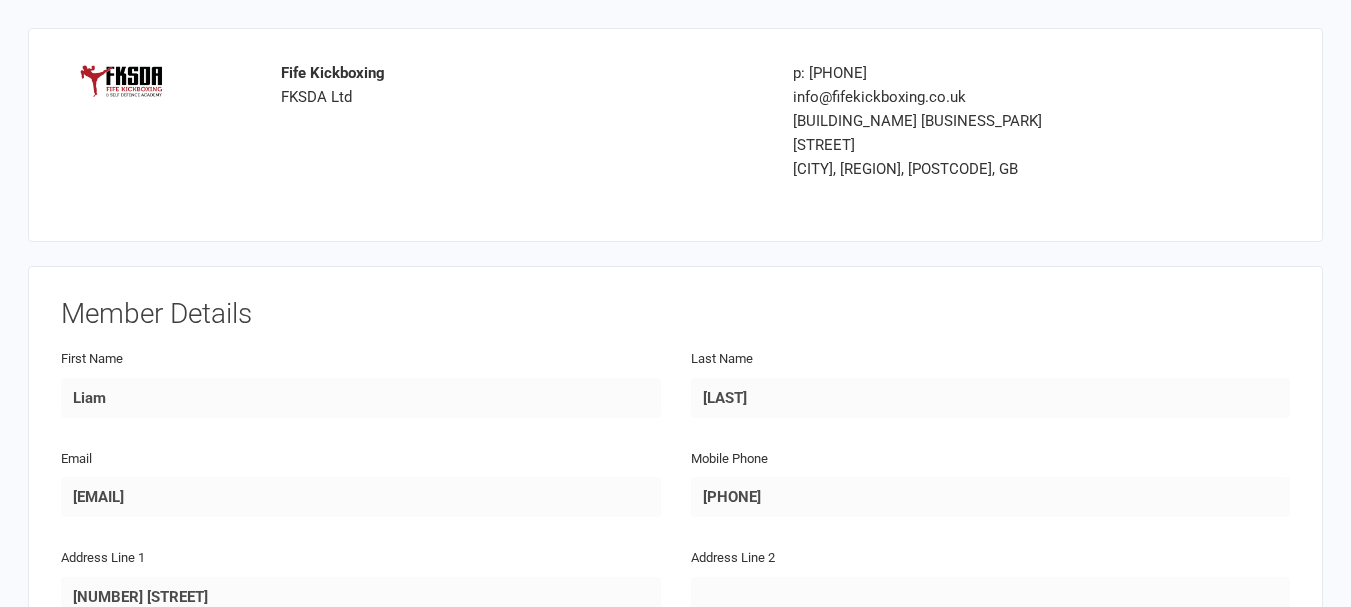scroll, scrollTop: 0, scrollLeft: 0, axis: both 